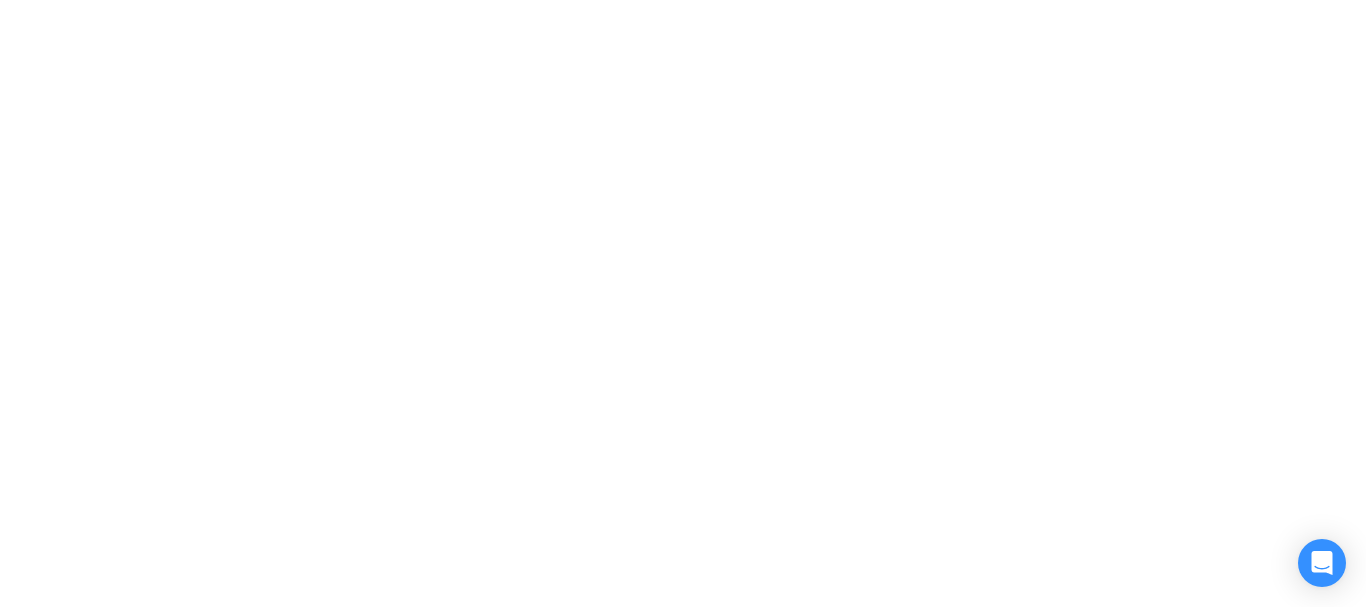 scroll, scrollTop: 0, scrollLeft: 0, axis: both 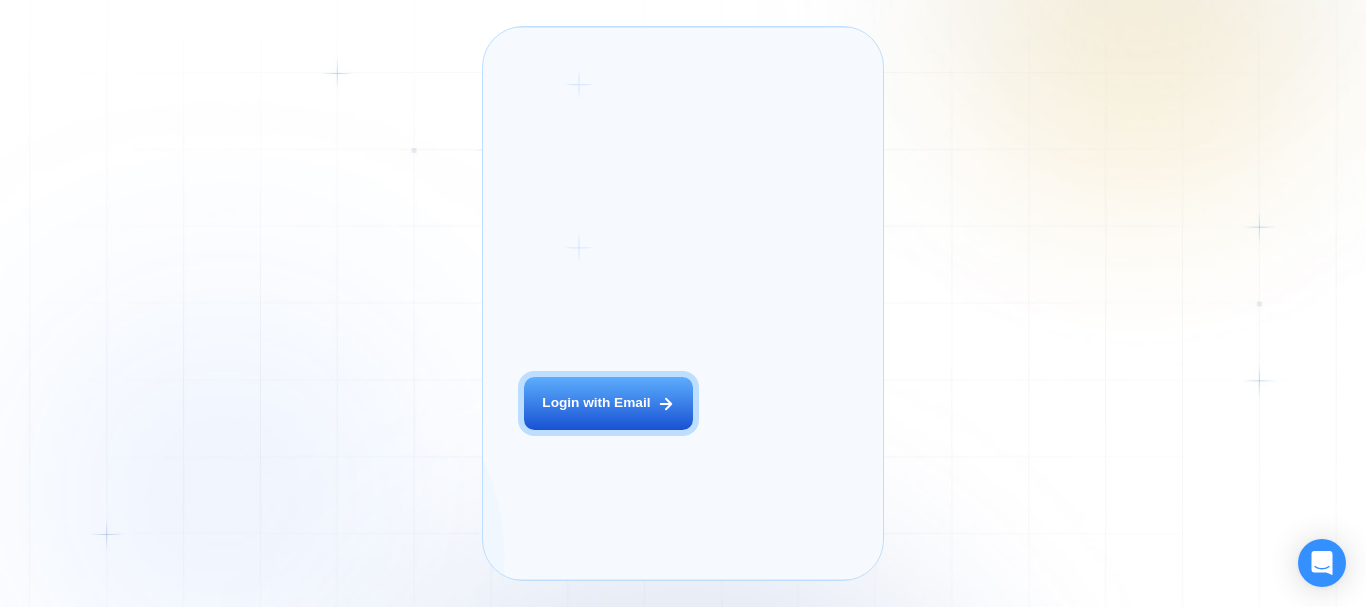 click on "Login with Email" at bounding box center (596, 403) 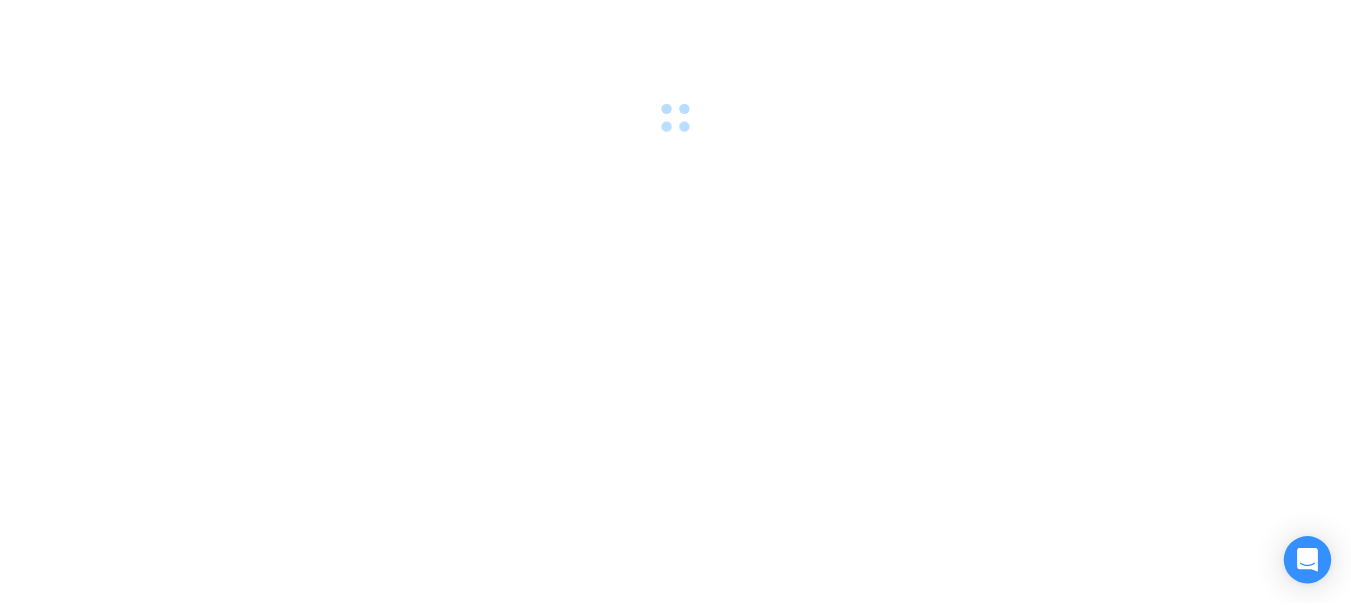 scroll, scrollTop: 0, scrollLeft: 0, axis: both 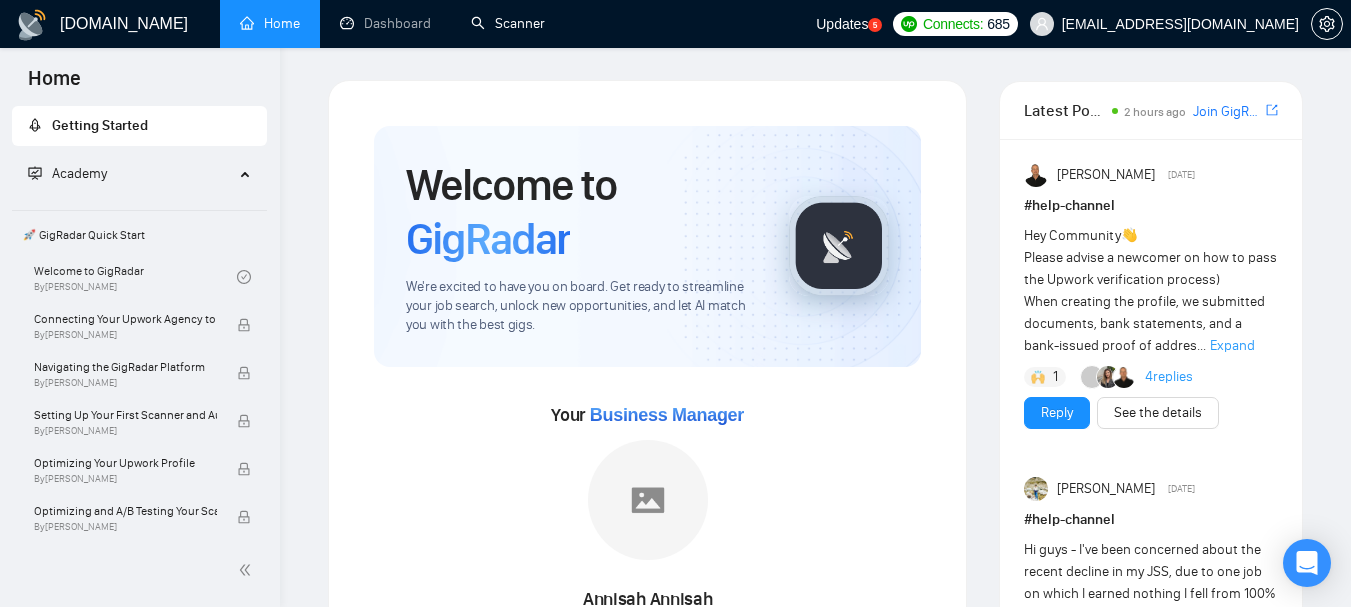 click on "Scanner" at bounding box center (508, 23) 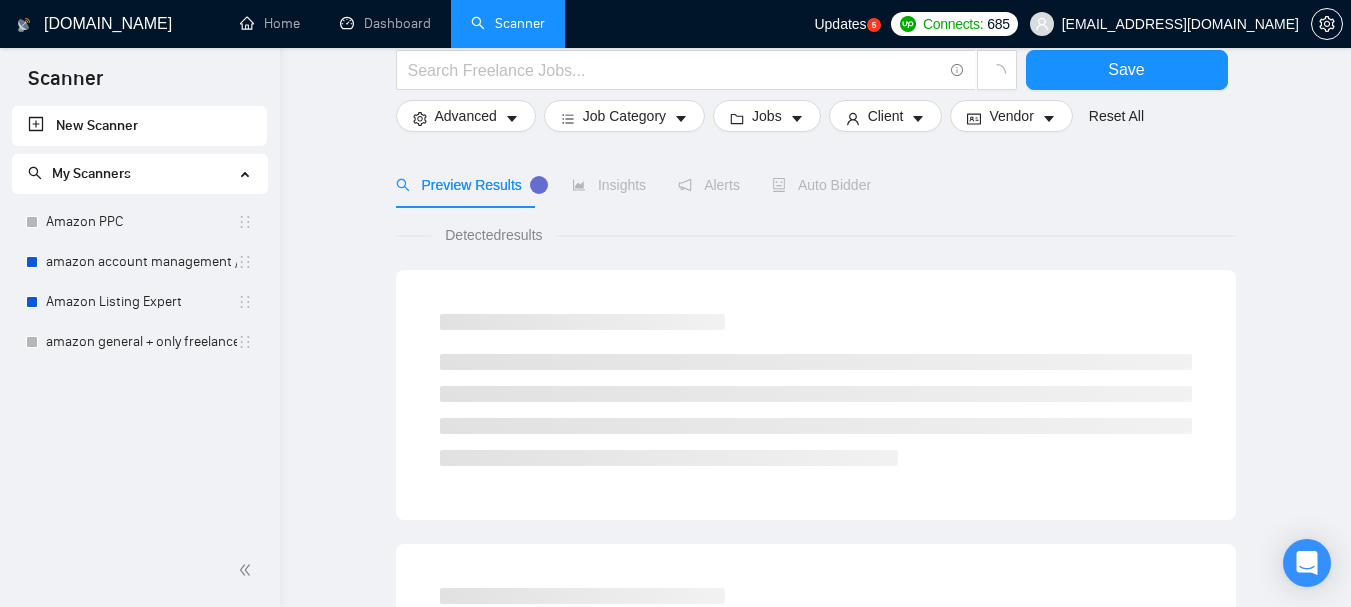 scroll, scrollTop: 0, scrollLeft: 0, axis: both 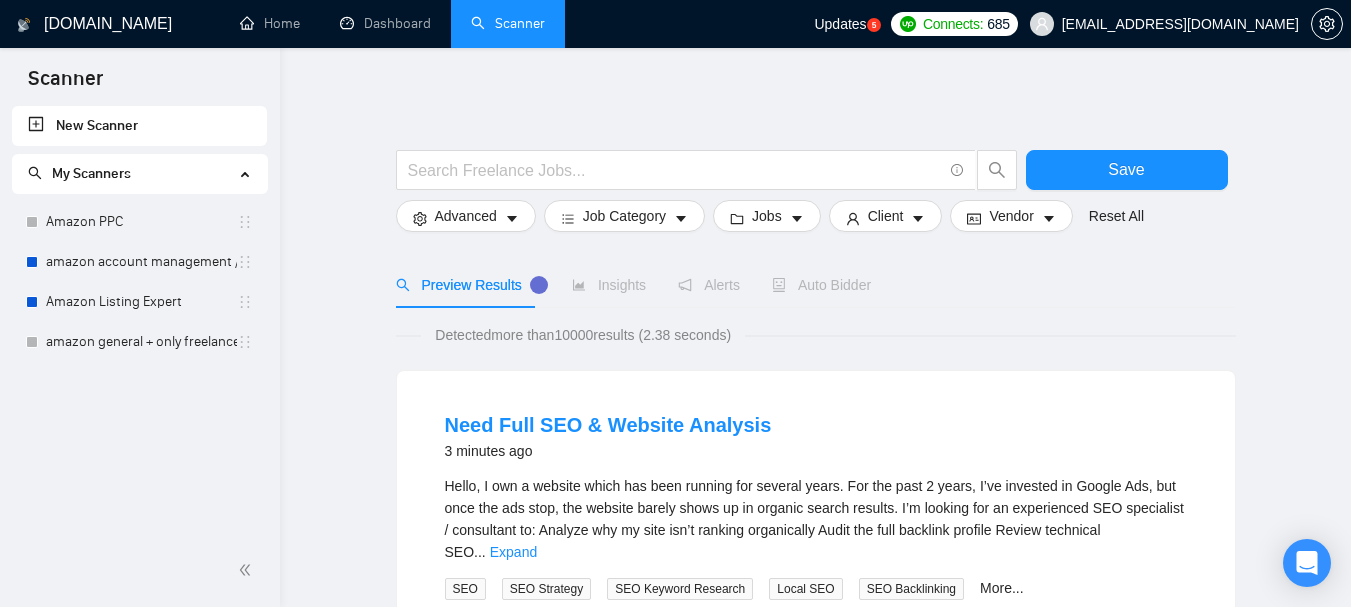 click on "Amazon PPC" at bounding box center [141, 222] 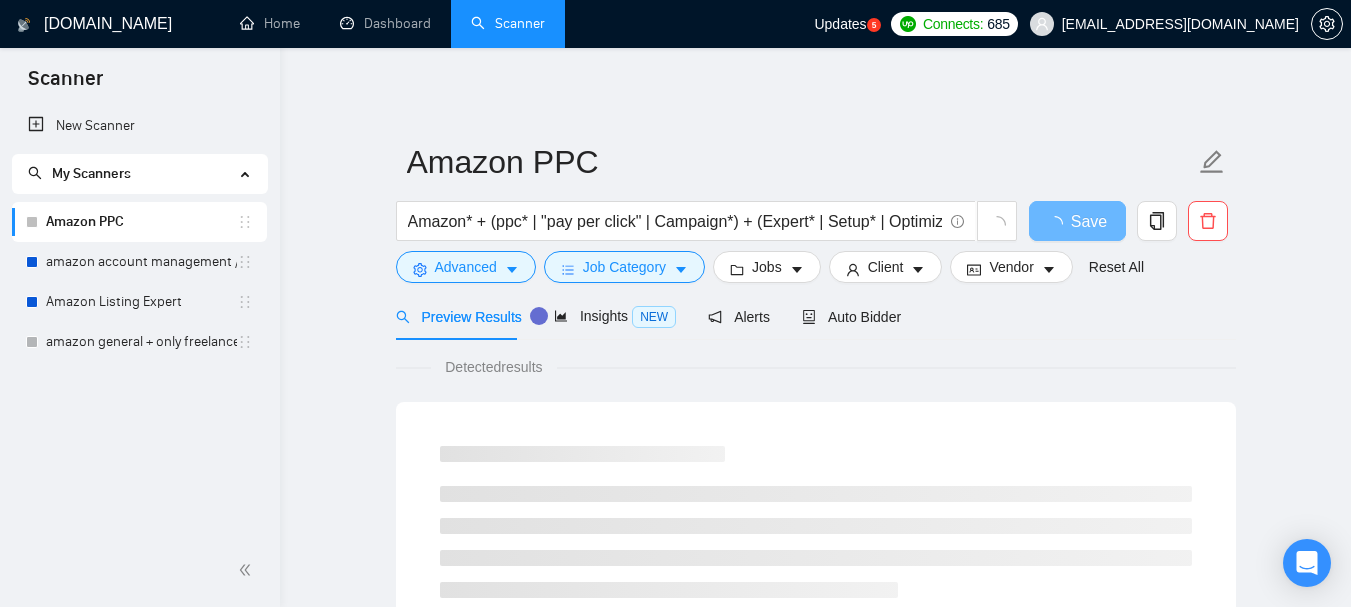 scroll, scrollTop: 100, scrollLeft: 0, axis: vertical 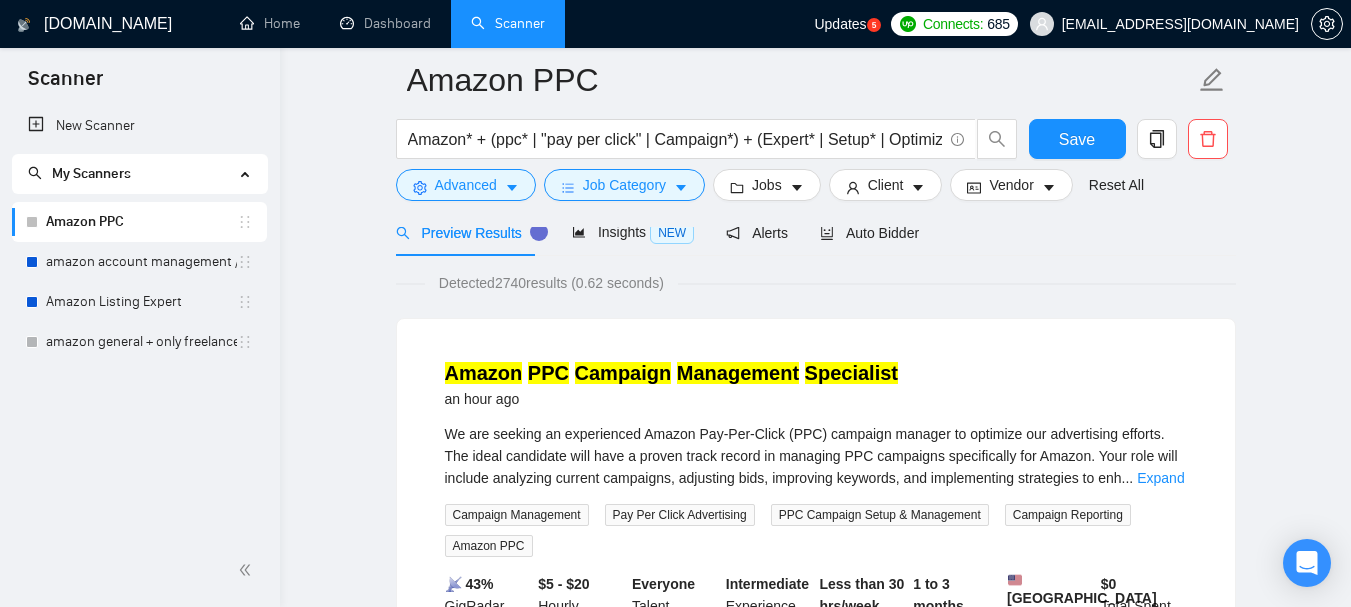 click on "Amazon* + (ppc* | "pay per click" | Campaign*) + (Expert* | Setup* | Optimize* | Advertise* | Manage* | Specialist*)" at bounding box center (675, 139) 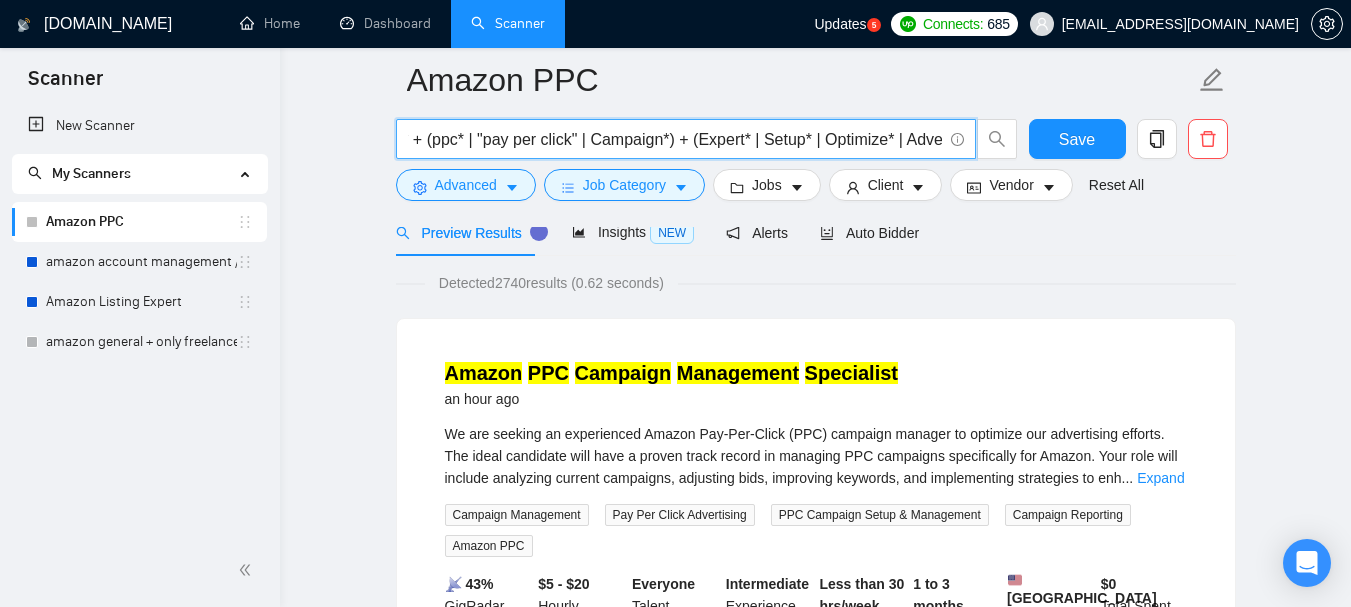 scroll, scrollTop: 0, scrollLeft: 0, axis: both 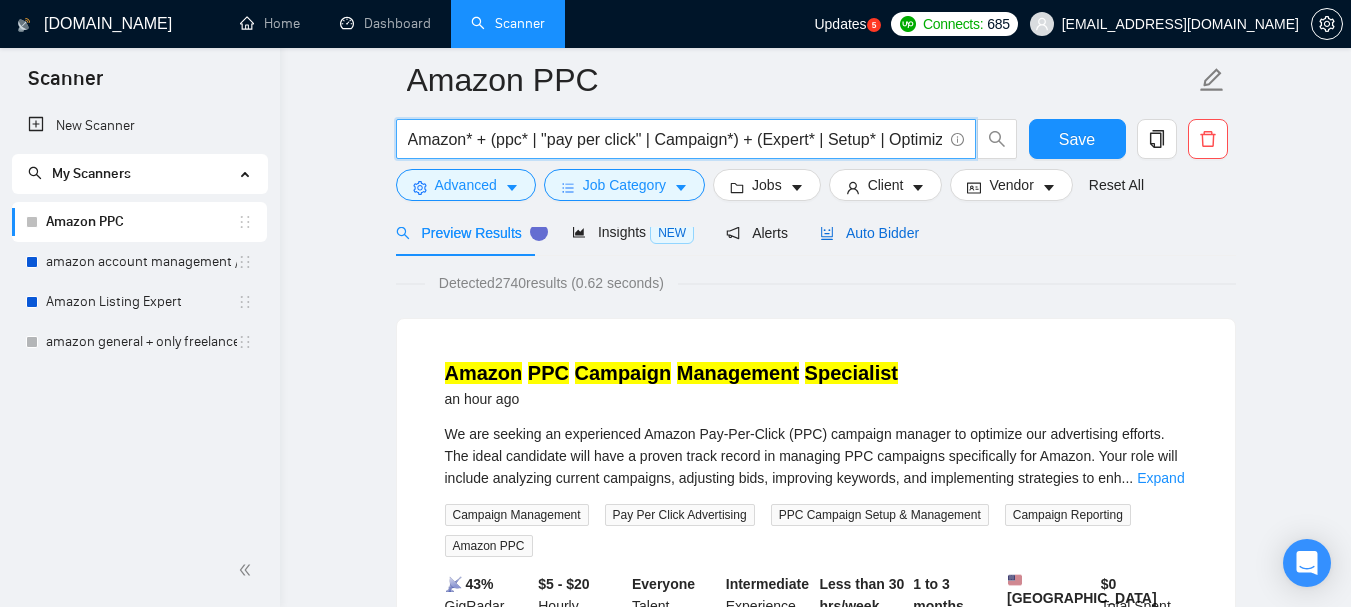 click on "Auto Bidder" at bounding box center (869, 233) 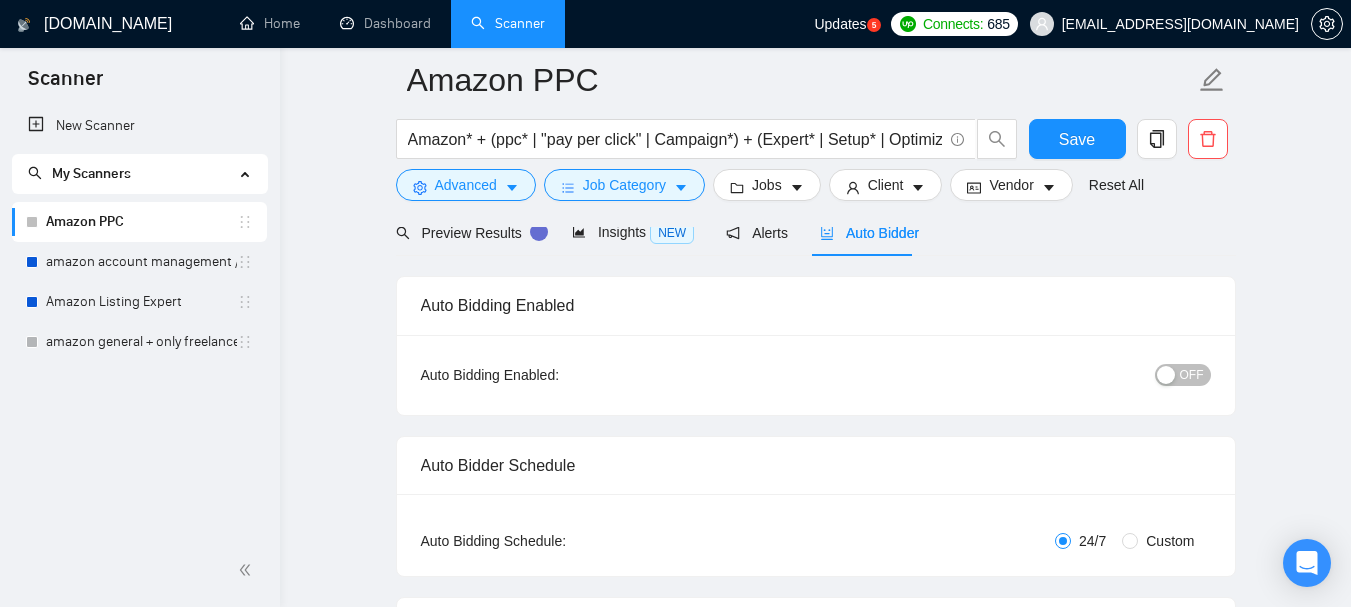 type 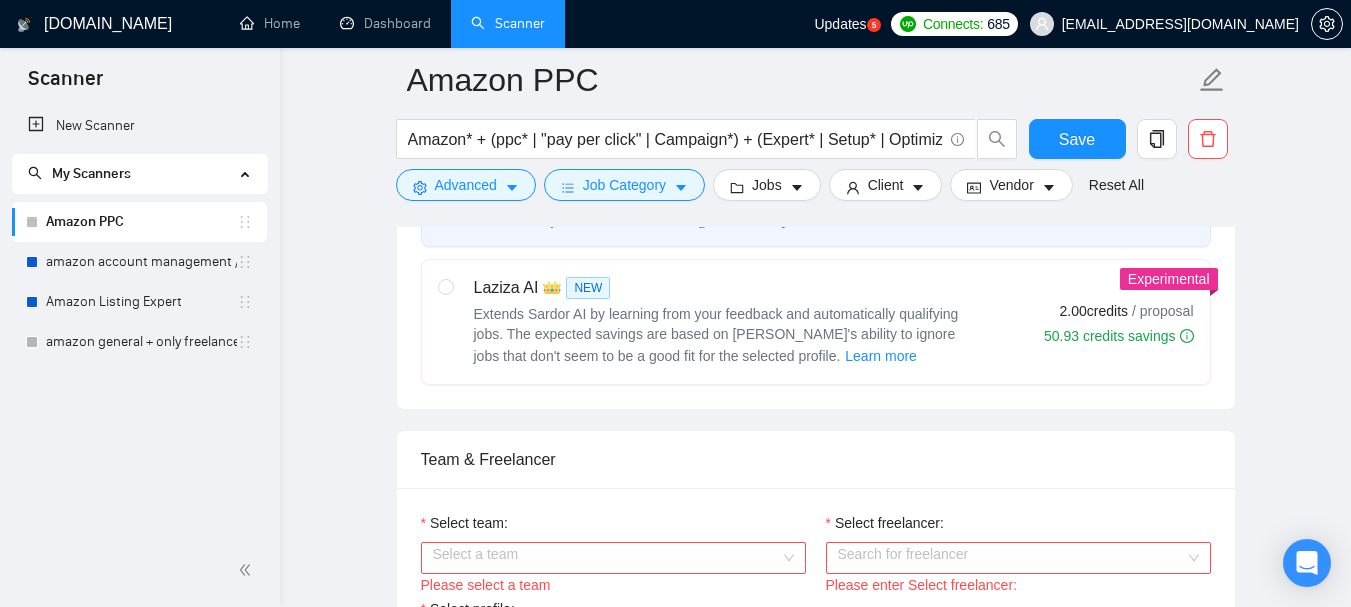 scroll, scrollTop: 900, scrollLeft: 0, axis: vertical 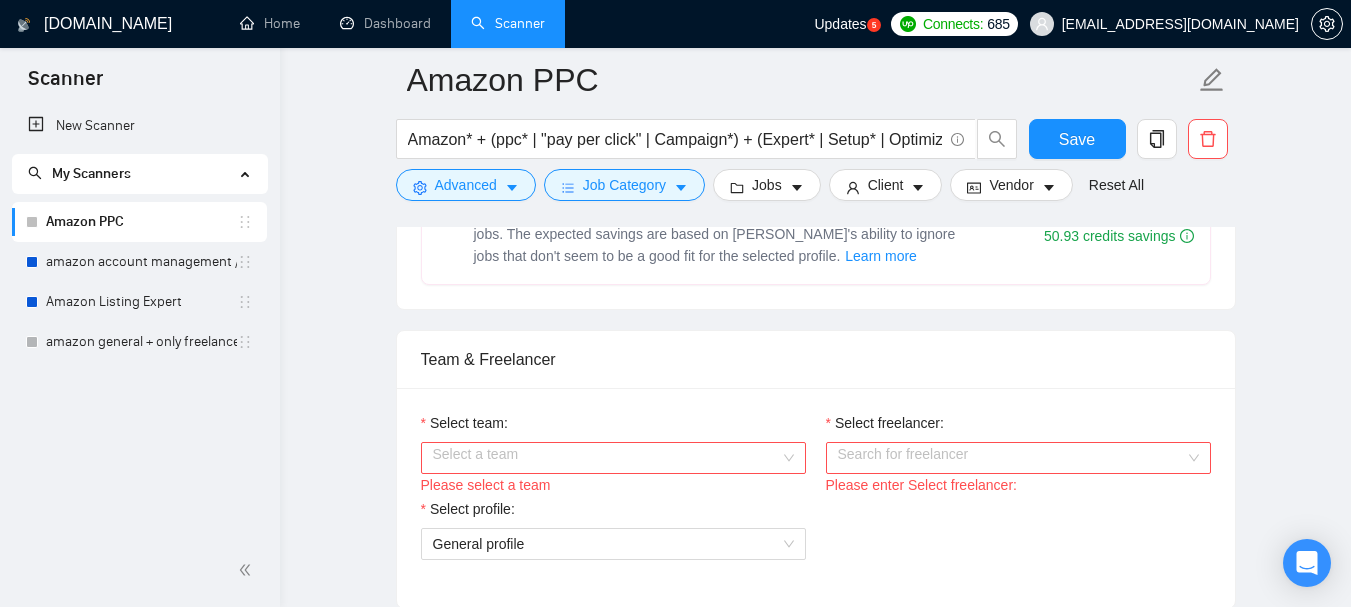 click on "Select freelancer:" at bounding box center [1011, 458] 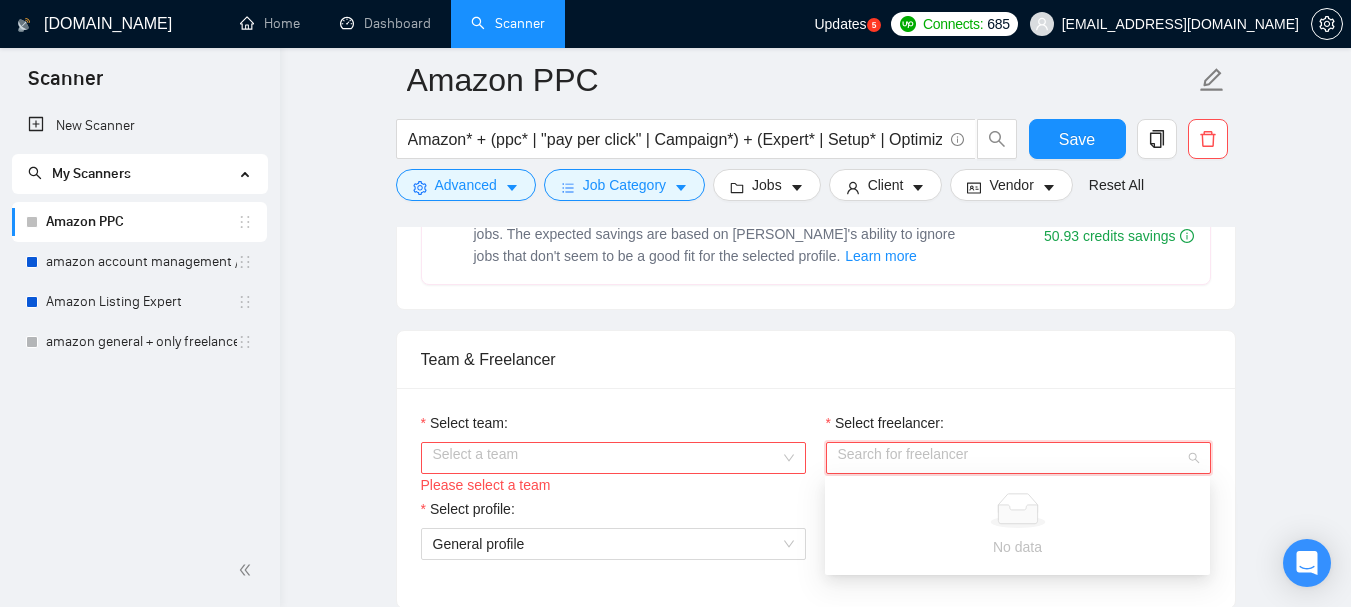 scroll, scrollTop: 1000, scrollLeft: 0, axis: vertical 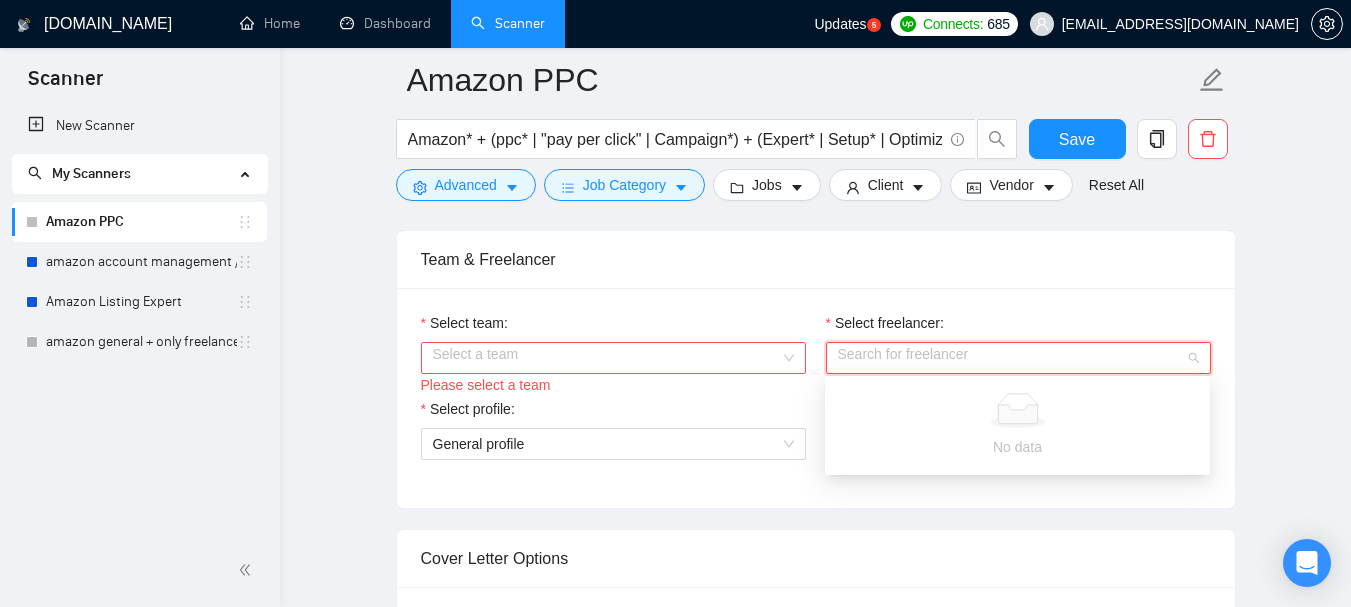 click on "Select team:" at bounding box center [606, 358] 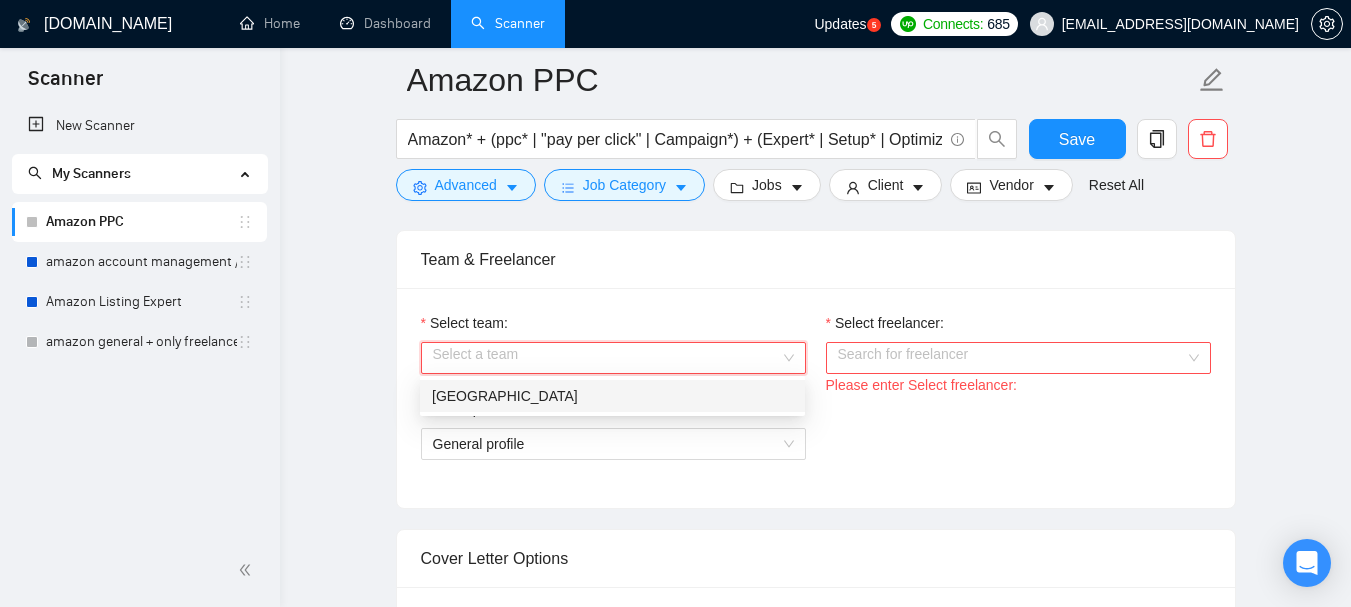 click on "Upscale Valley" at bounding box center [612, 396] 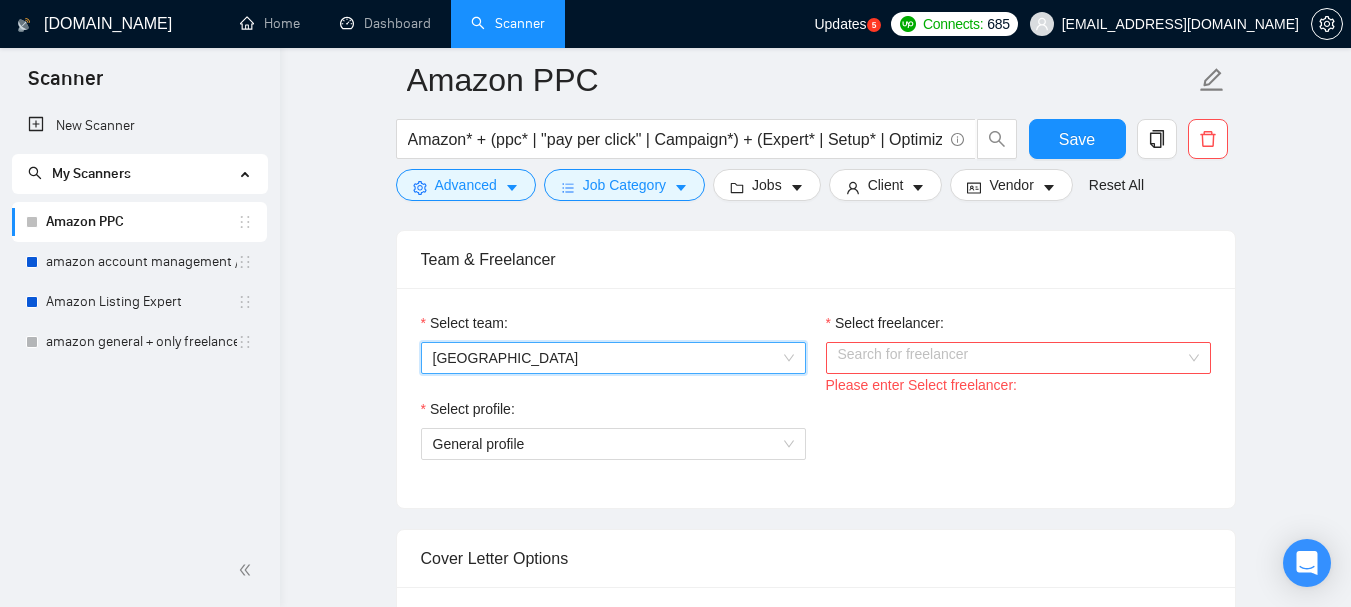 click on "Select freelancer:" at bounding box center (1011, 358) 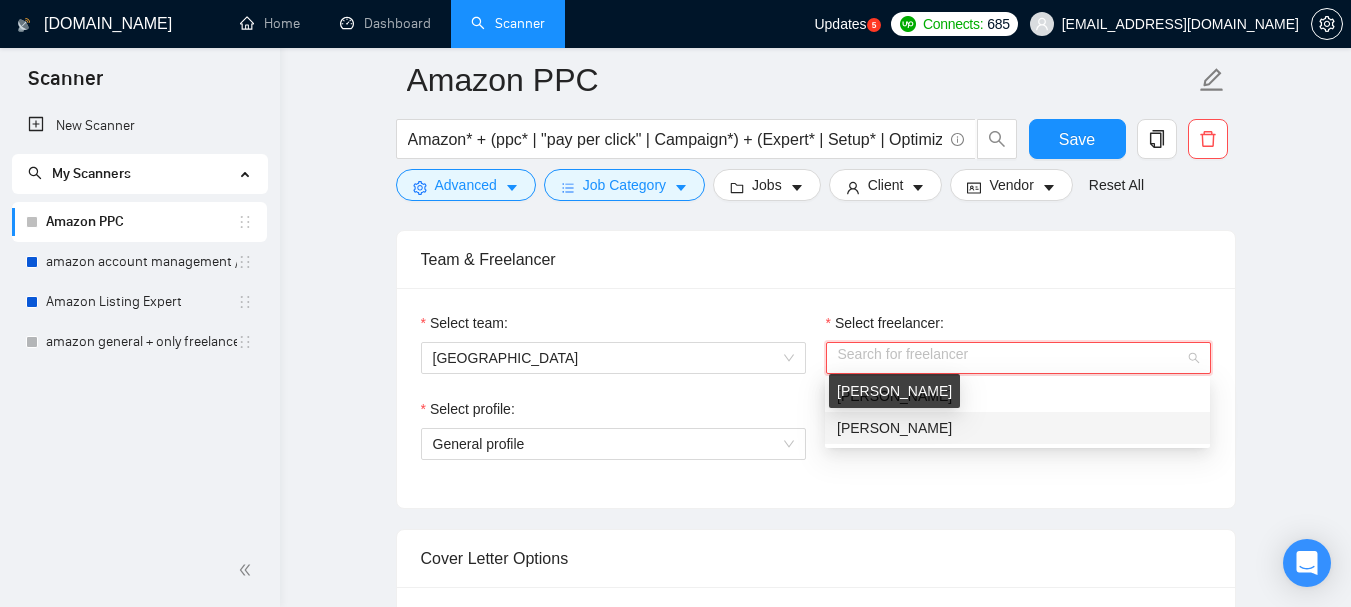 click on "Ali Amin" at bounding box center (894, 428) 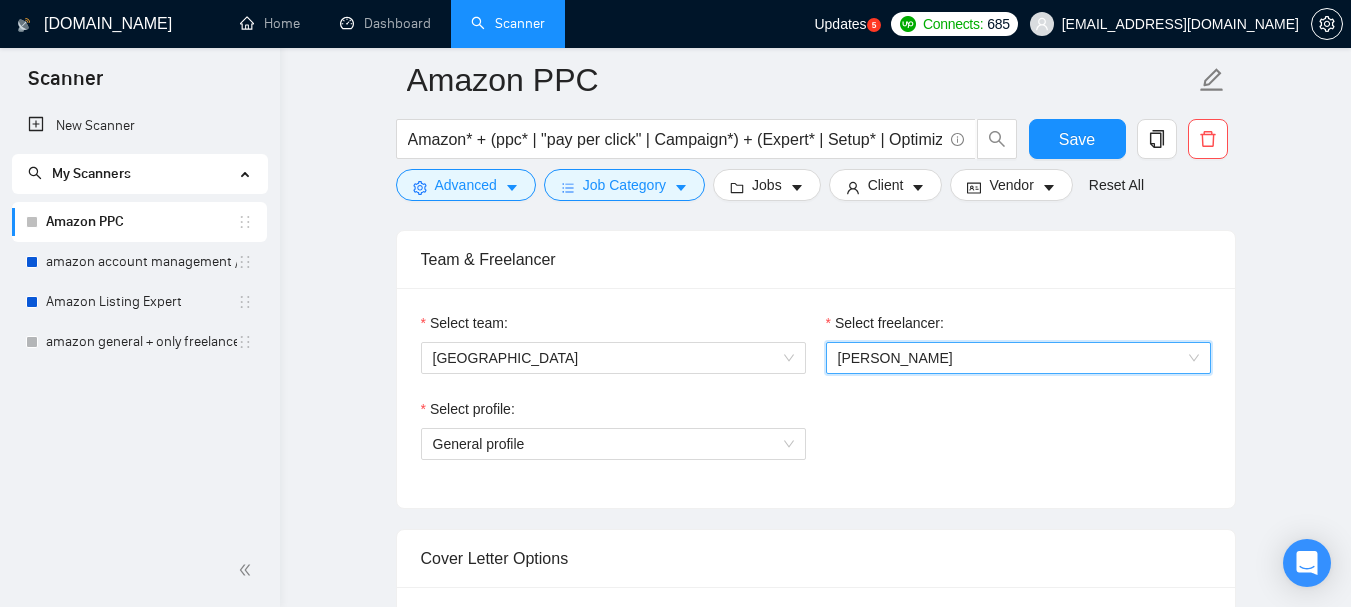click on "General profile" at bounding box center [613, 444] 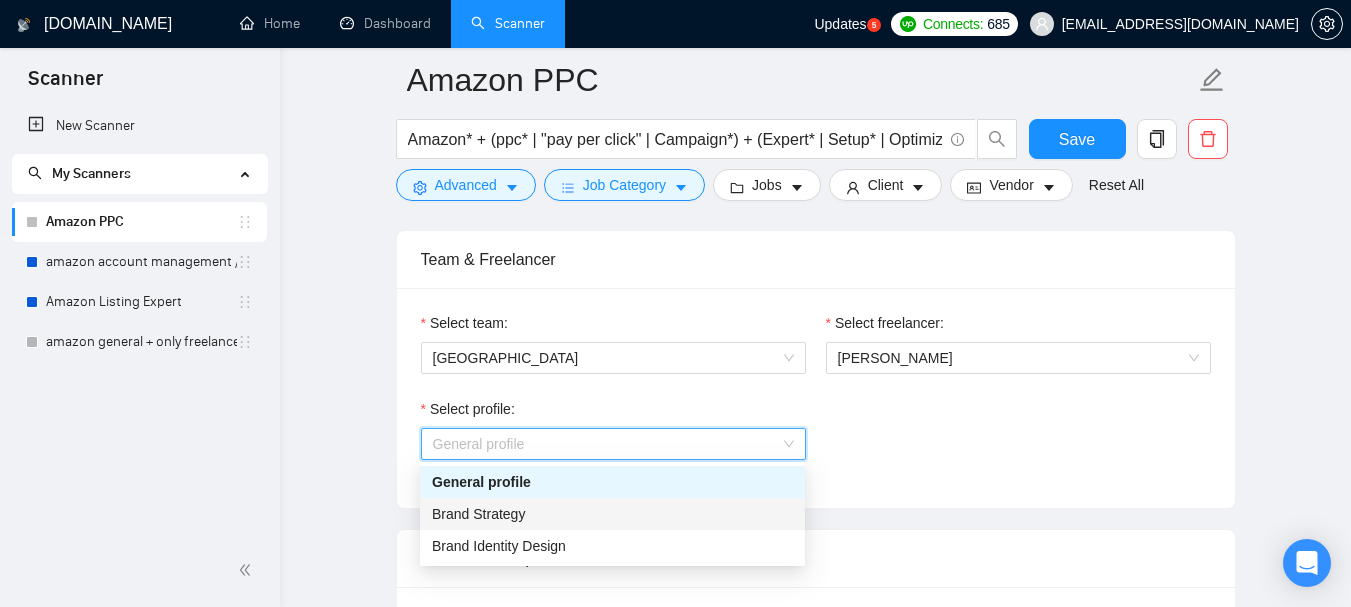 click on "Brand Strategy" at bounding box center (478, 514) 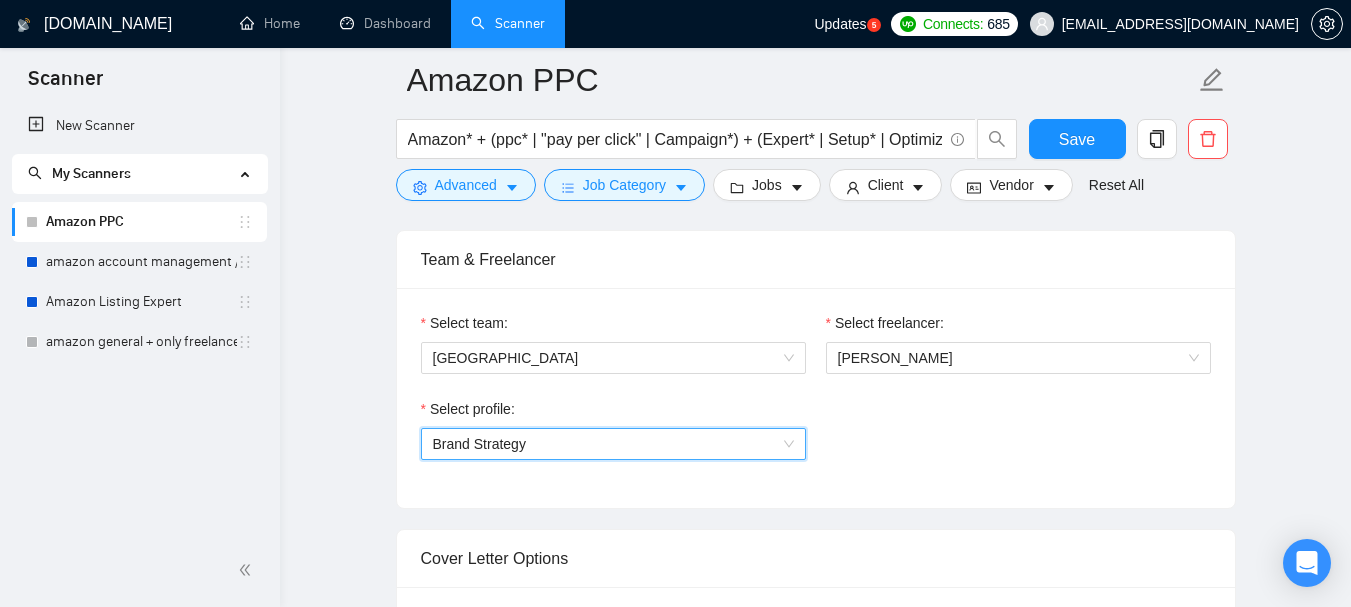 click on "Select profile: 1044578476142100496 Brand Strategy" at bounding box center [816, 441] 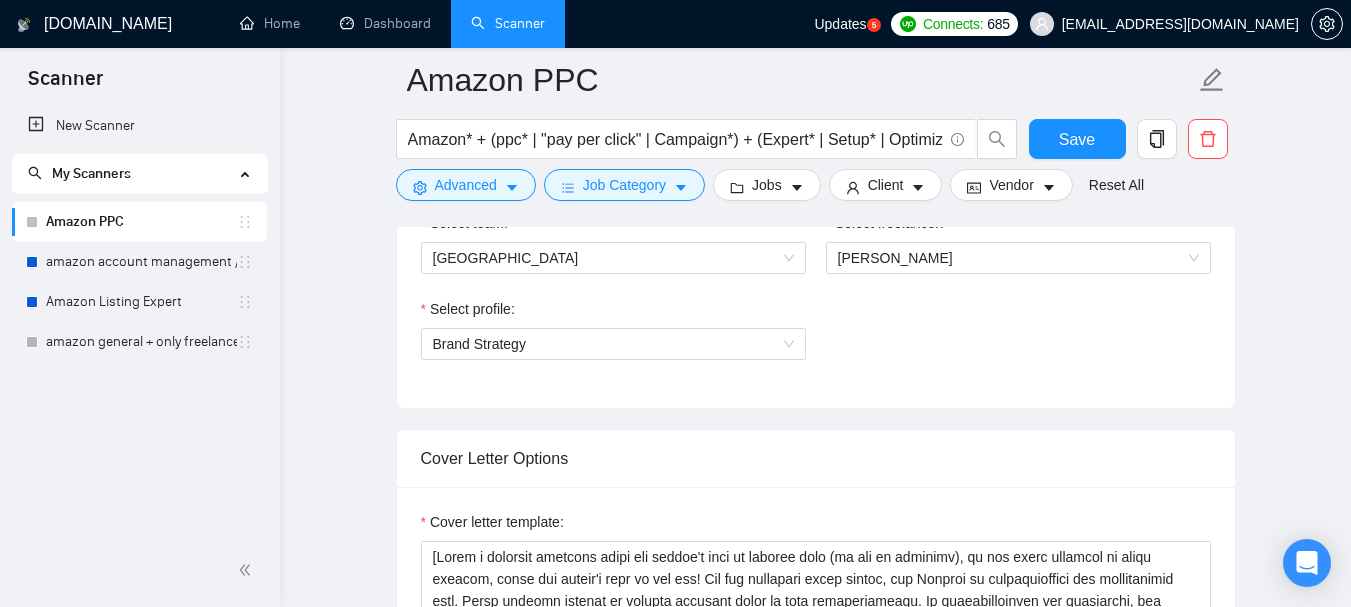 scroll, scrollTop: 1200, scrollLeft: 0, axis: vertical 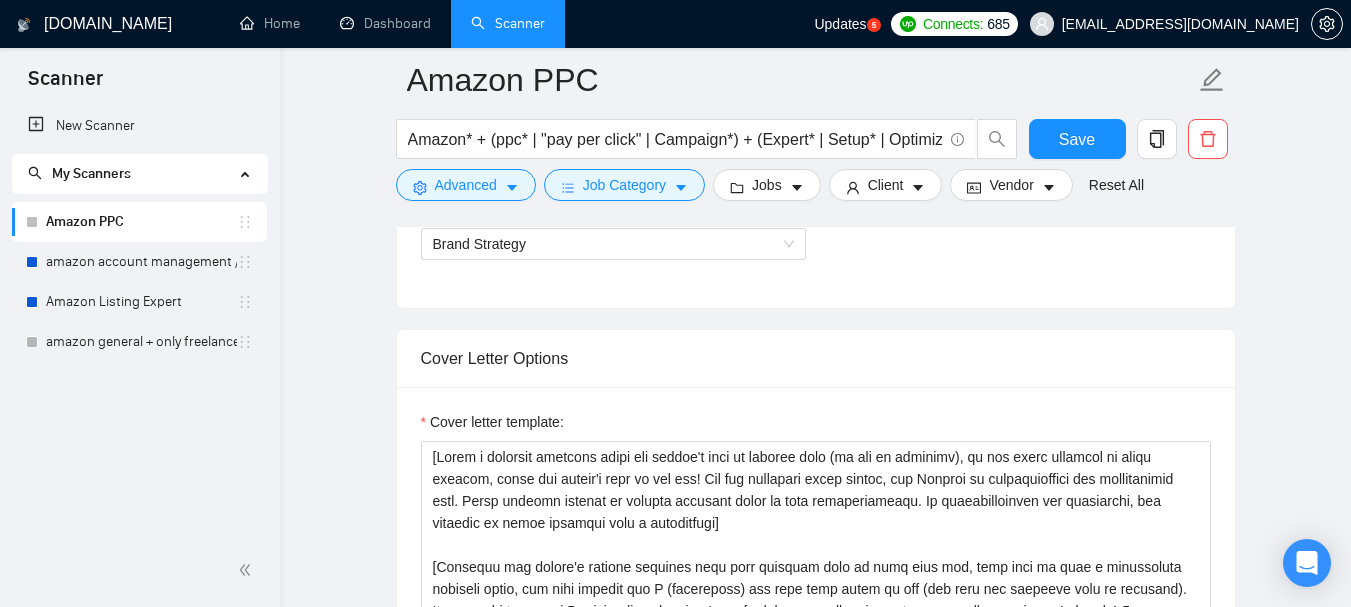 click on "Cover Letter Options" at bounding box center [816, 358] 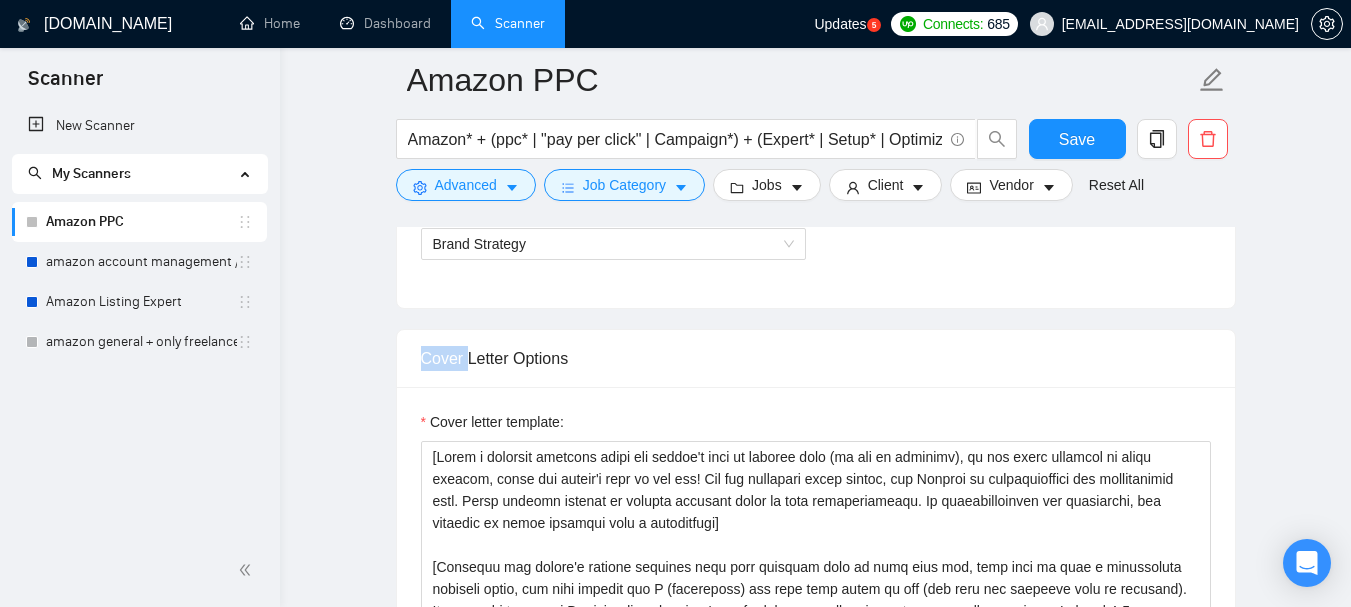 click on "Cover Letter Options" at bounding box center [816, 358] 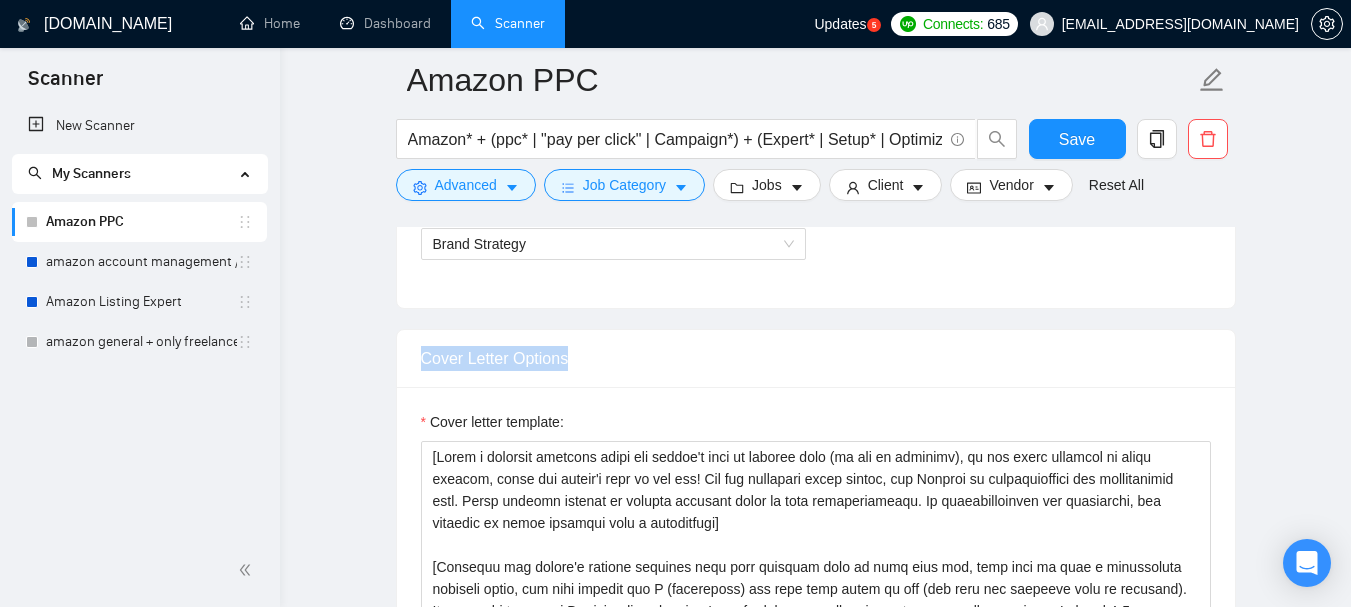 click on "Cover Letter Options" at bounding box center [816, 358] 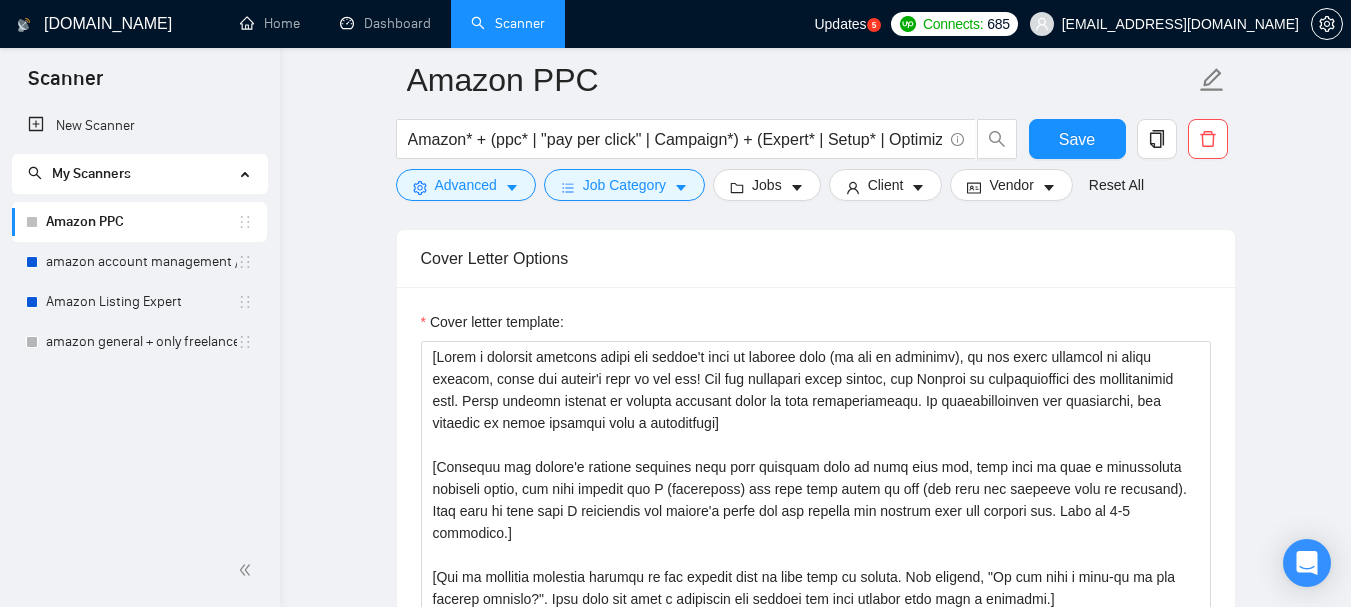 scroll, scrollTop: 1200, scrollLeft: 0, axis: vertical 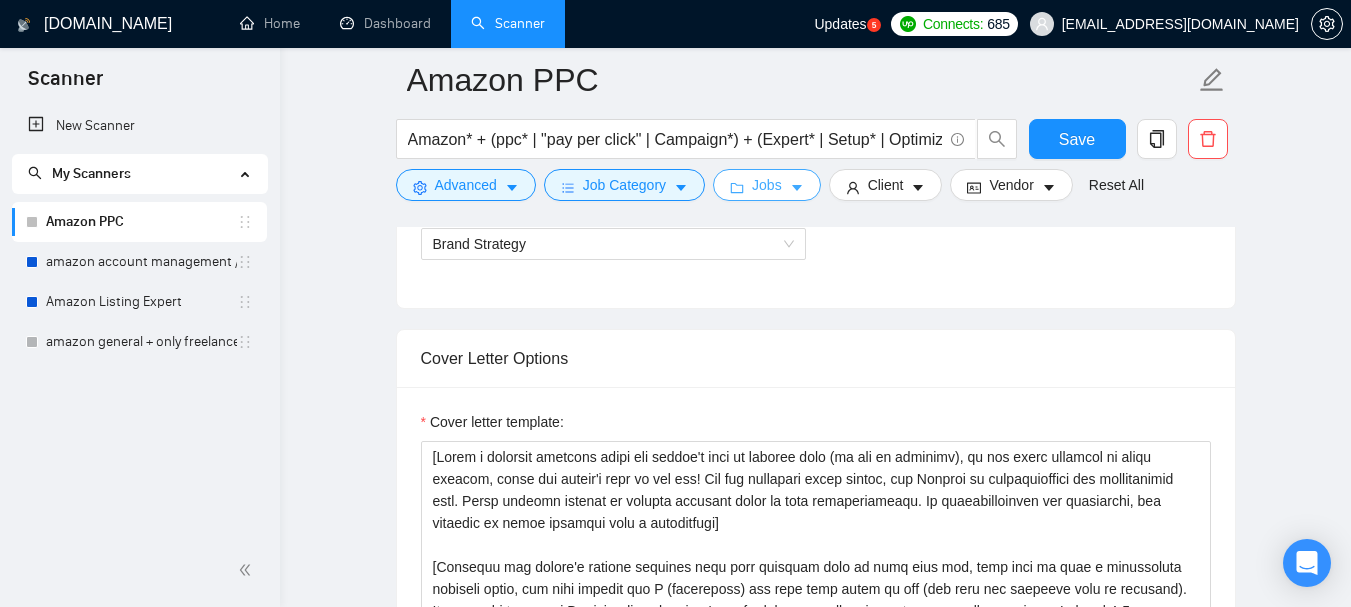 click on "Jobs" at bounding box center [767, 185] 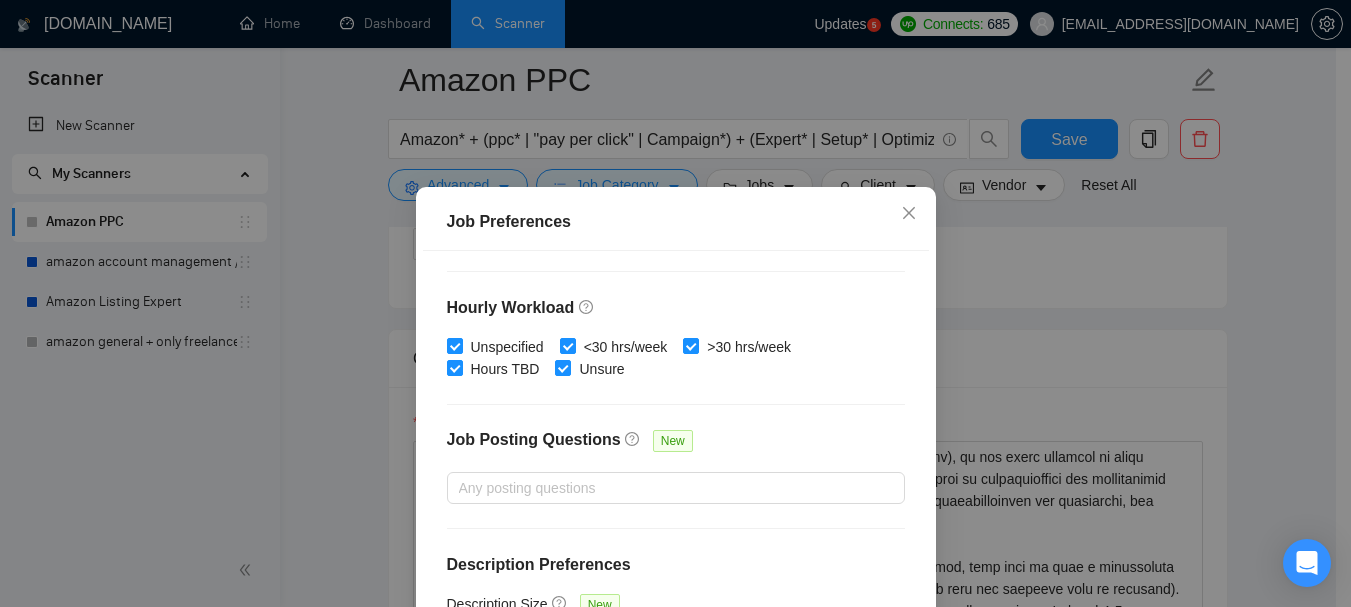 scroll, scrollTop: 702, scrollLeft: 0, axis: vertical 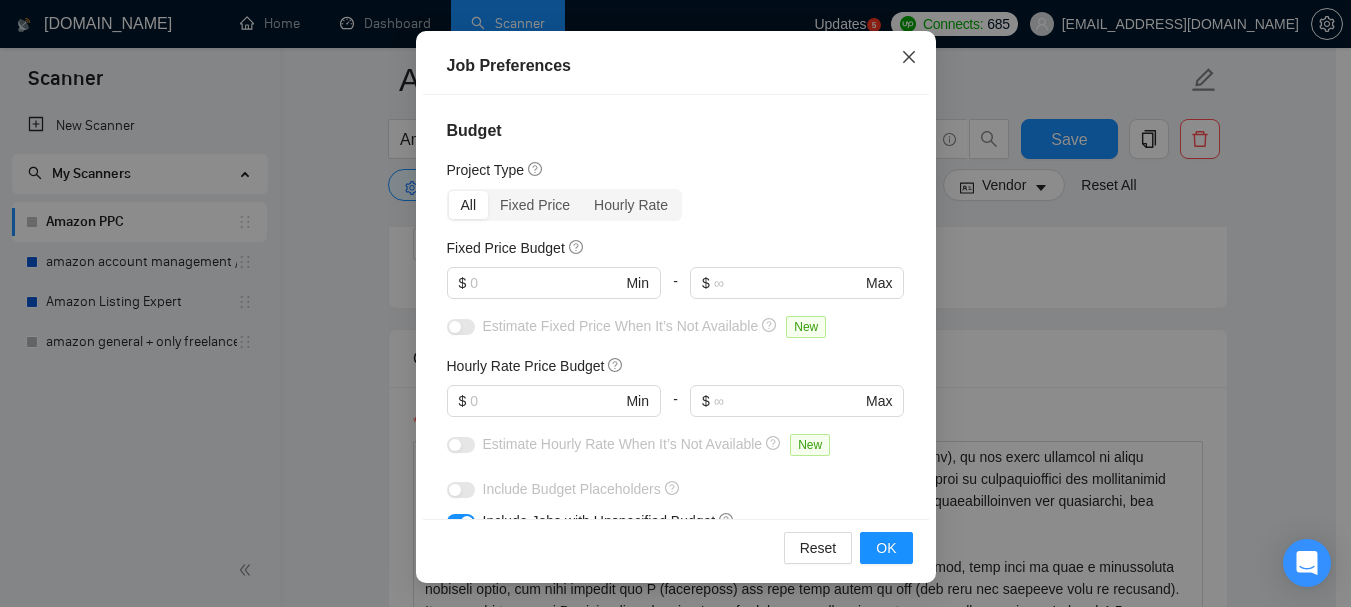 click 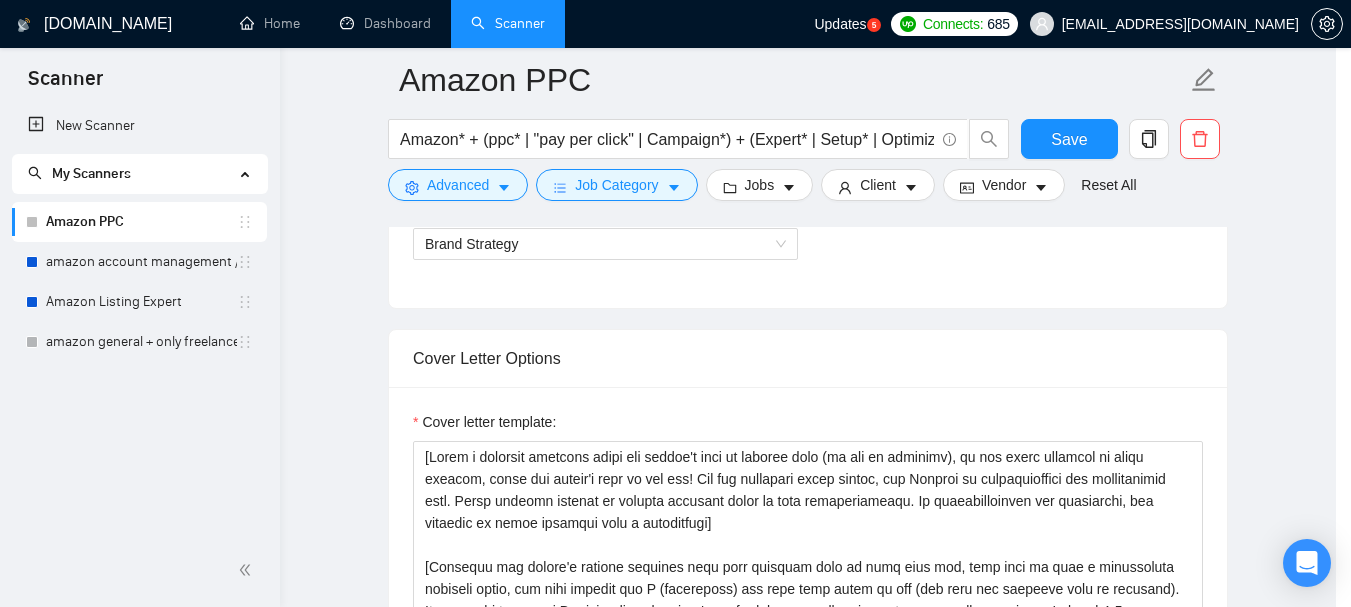 scroll, scrollTop: 90, scrollLeft: 0, axis: vertical 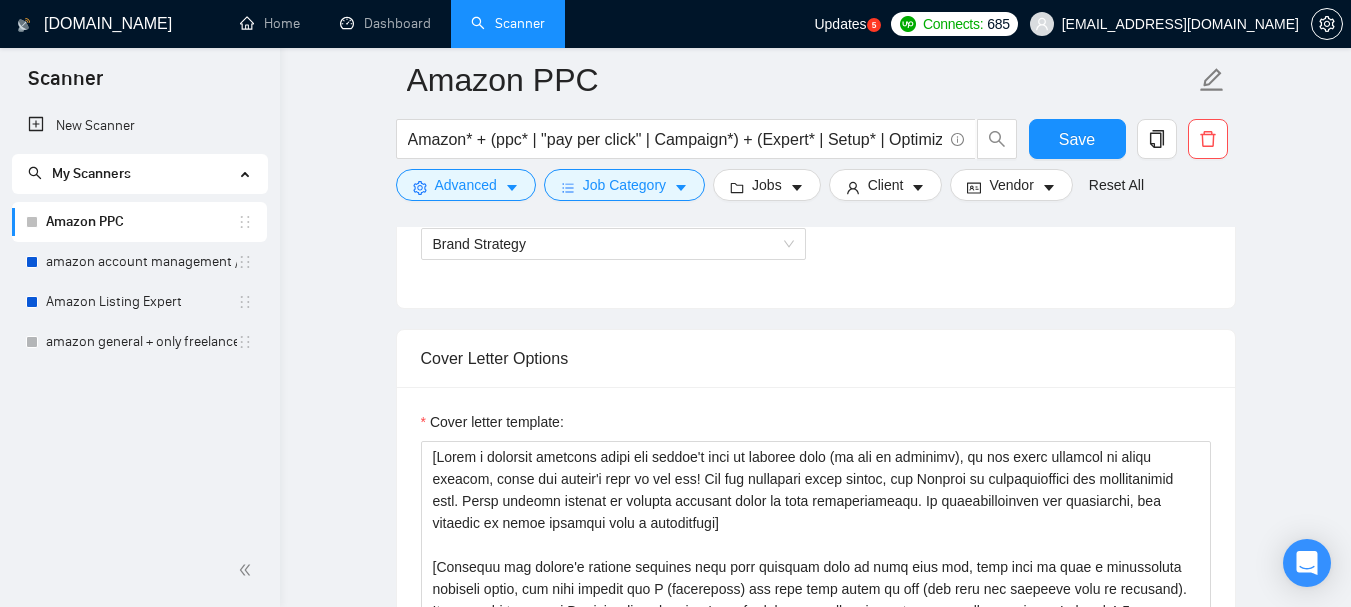 click on "Amazon PPC Amazon* + (ppc* | "pay per click" | Campaign*) + (Expert* | Setup* | Optimize* | Advertise* | Manage* | Specialist*) Save Advanced   Job Category   Jobs   Client   Vendor   Reset All Preview Results Insights NEW Alerts Auto Bidder Auto Bidding Enabled Auto Bidding Enabled: OFF Auto Bidder Schedule Auto Bidding Type: Automated (recommended) Semi-automated Auto Bidding Schedule: 24/7 Custom Custom Auto Bidder Schedule Repeat every week on Monday Tuesday Wednesday Thursday Friday Saturday Sunday Active Hours ( Asia/Karachi ): From: To: ( 24  hours) Asia/Karachi Auto Bidding Type Select your bidding algorithm: Choose the algorithm for you bidding. The price per proposal does not include your connects expenditure. Template Bidder Works great for narrow segments and short cover letters that don't change. 0.50  credits / proposal Sardor AI 🤖 Personalise your cover letter with ai [placeholders] 1.00  credits / proposal Experimental Laziza AI  👑   NEW   Learn more 2.00  credits / proposal Select team:" at bounding box center [815, 1138] 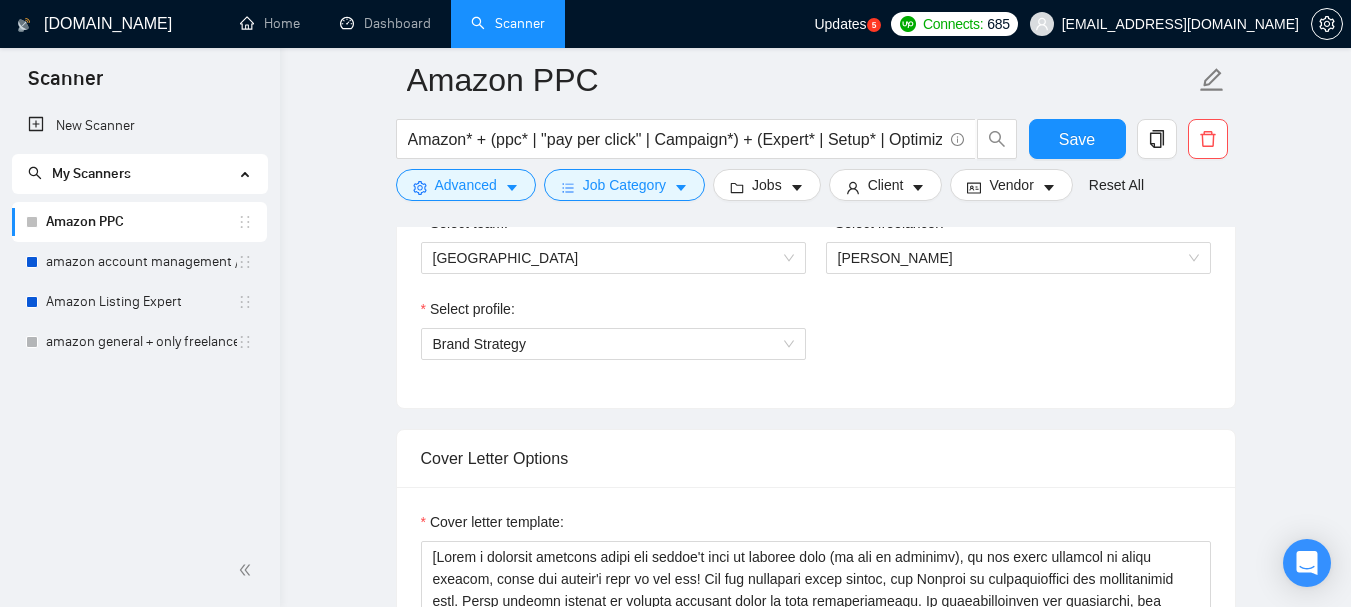 scroll, scrollTop: 1000, scrollLeft: 0, axis: vertical 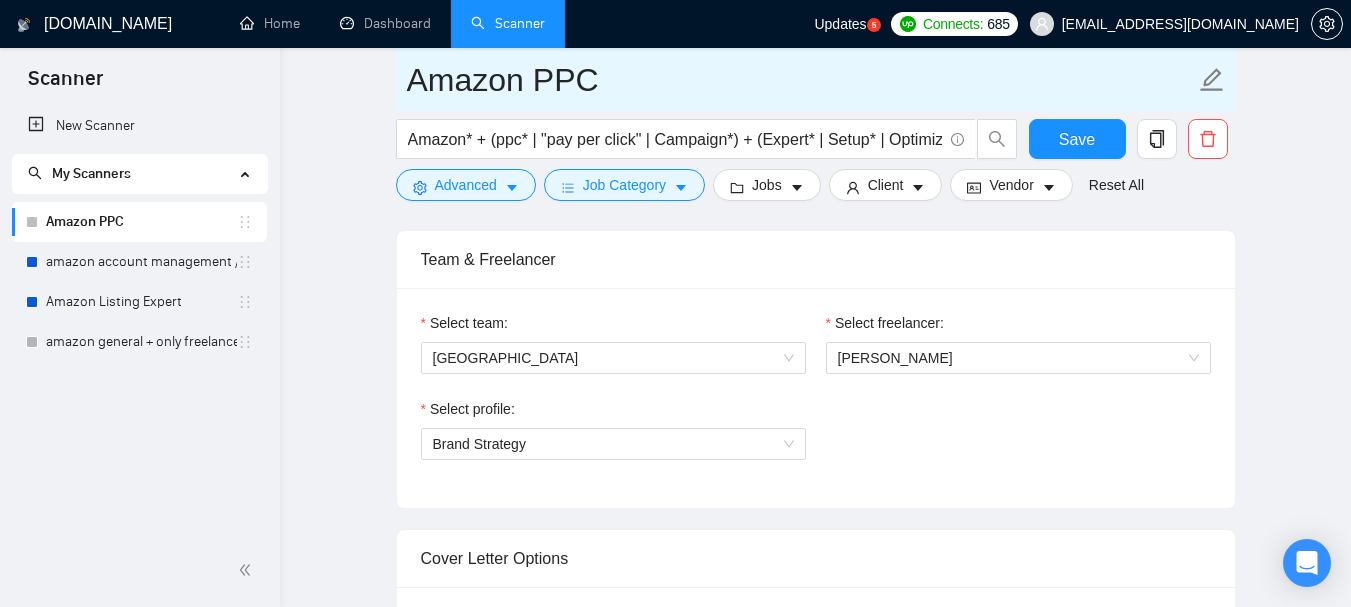 click on "Amazon PPC" at bounding box center [801, 80] 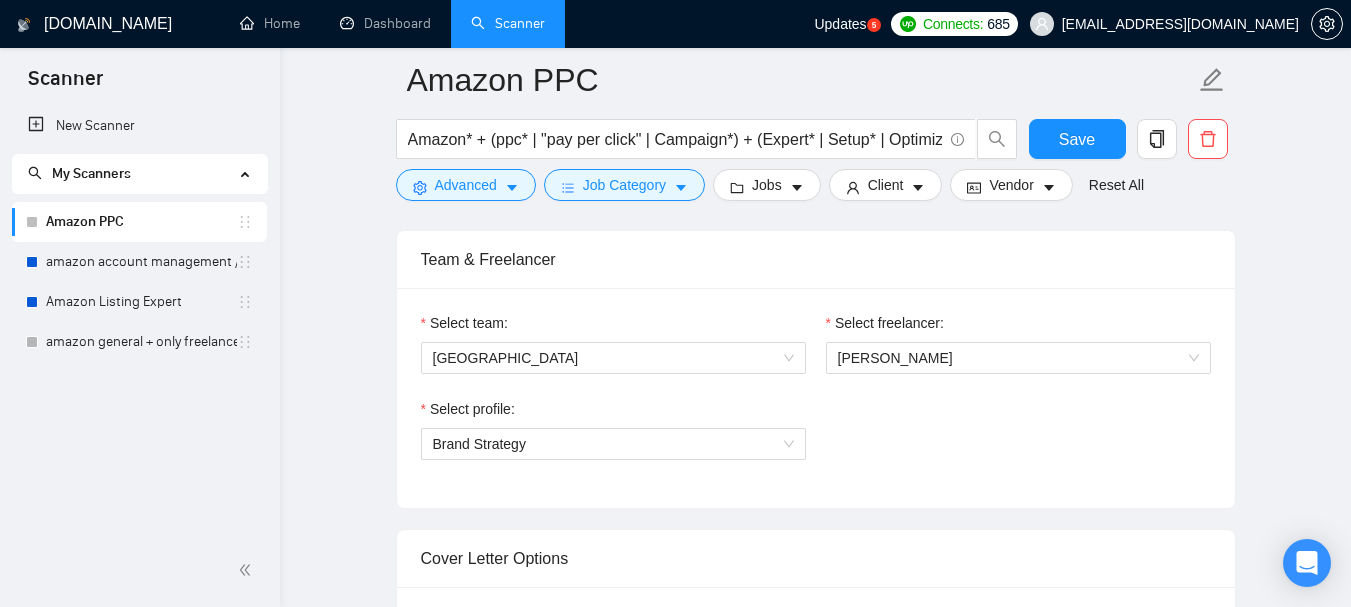 drag, startPoint x: 402, startPoint y: 82, endPoint x: 563, endPoint y: 90, distance: 161.19864 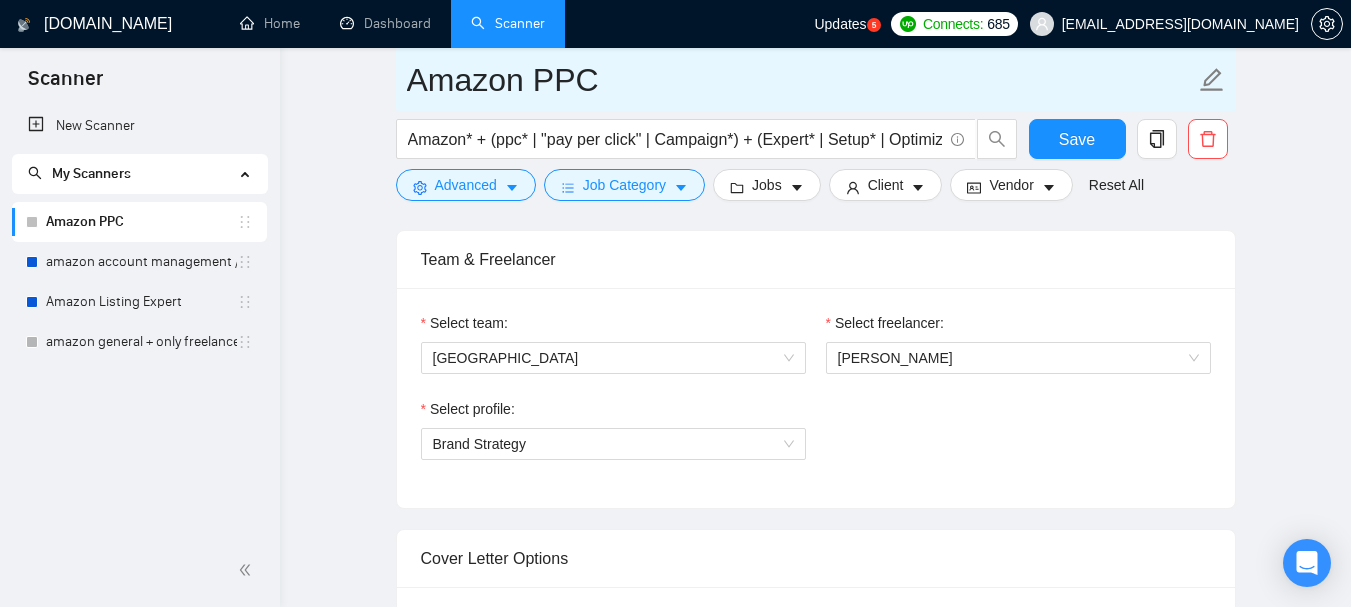 click on "Amazon PPC" at bounding box center [801, 80] 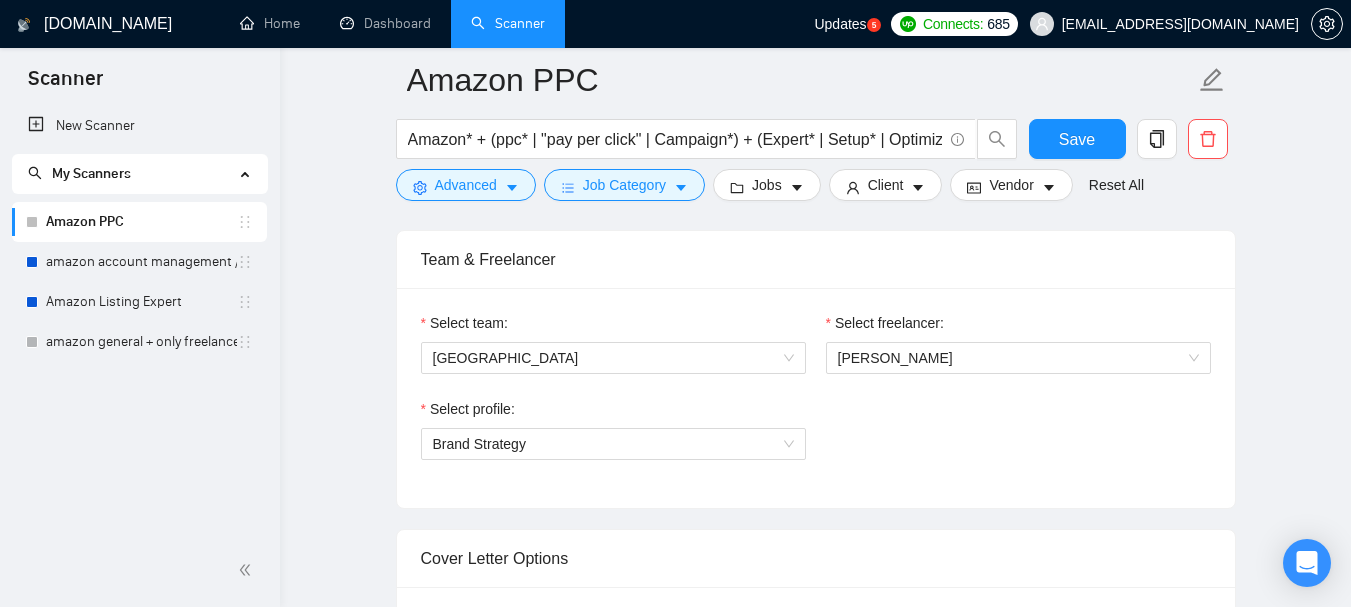 click on "Amazon PPC Amazon* + (ppc* | "pay per click" | Campaign*) + (Expert* | Setup* | Optimize* | Advertise* | Manage* | Specialist*) Save Advanced   Job Category   Jobs   Client   Vendor   Reset All Preview Results Insights NEW Alerts Auto Bidder Auto Bidding Enabled Auto Bidding Enabled: OFF Auto Bidder Schedule Auto Bidding Type: Automated (recommended) Semi-automated Auto Bidding Schedule: 24/7 Custom Custom Auto Bidder Schedule Repeat every week on Monday Tuesday Wednesday Thursday Friday Saturday Sunday Active Hours ( Asia/Karachi ): From: To: ( 24  hours) Asia/Karachi Auto Bidding Type Select your bidding algorithm: Choose the algorithm for you bidding. The price per proposal does not include your connects expenditure. Template Bidder Works great for narrow segments and short cover letters that don't change. 0.50  credits / proposal Sardor AI 🤖 Personalise your cover letter with ai [placeholders] 1.00  credits / proposal Experimental Laziza AI  👑   NEW   Learn more 2.00  credits / proposal Select team:" at bounding box center [815, 1338] 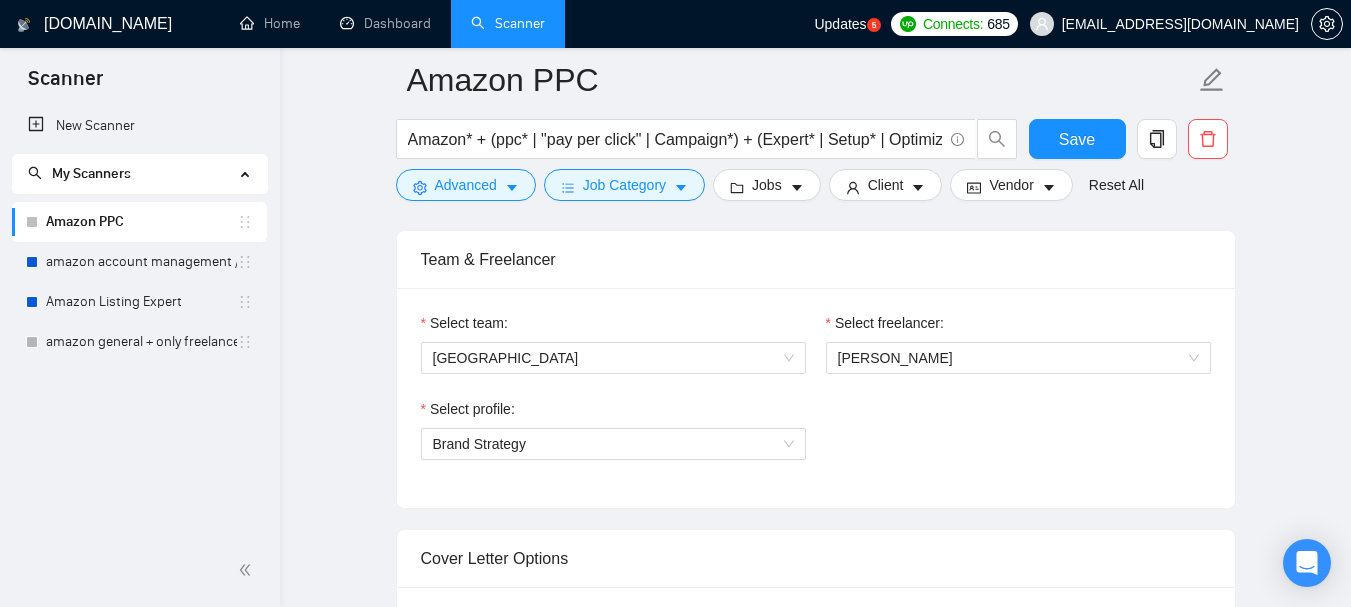 click on "Team & Freelancer" at bounding box center (816, 259) 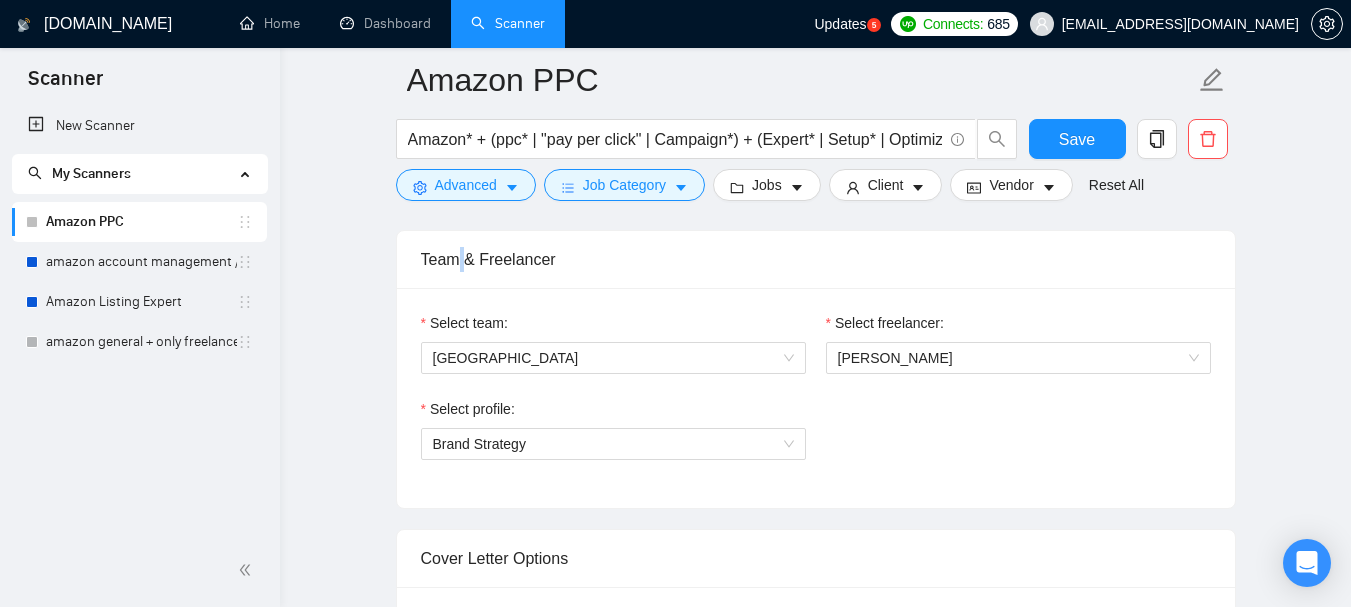 click on "Team & Freelancer" at bounding box center [816, 259] 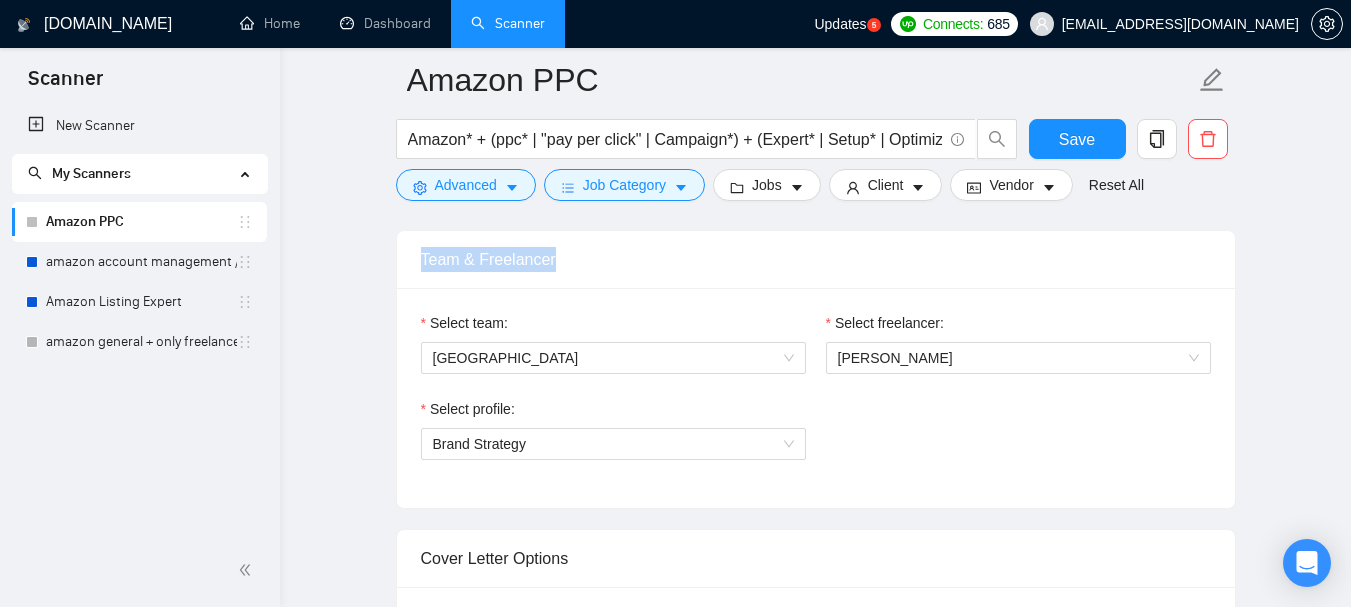 click on "Team & Freelancer" at bounding box center (816, 259) 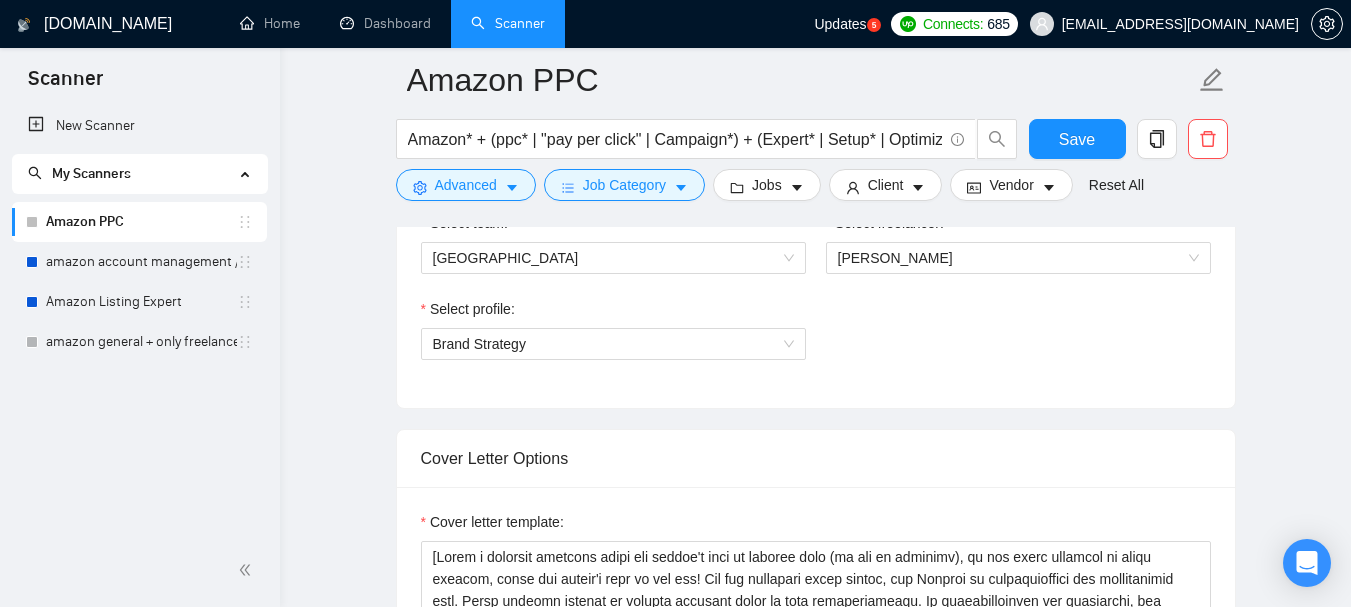 scroll, scrollTop: 1000, scrollLeft: 0, axis: vertical 